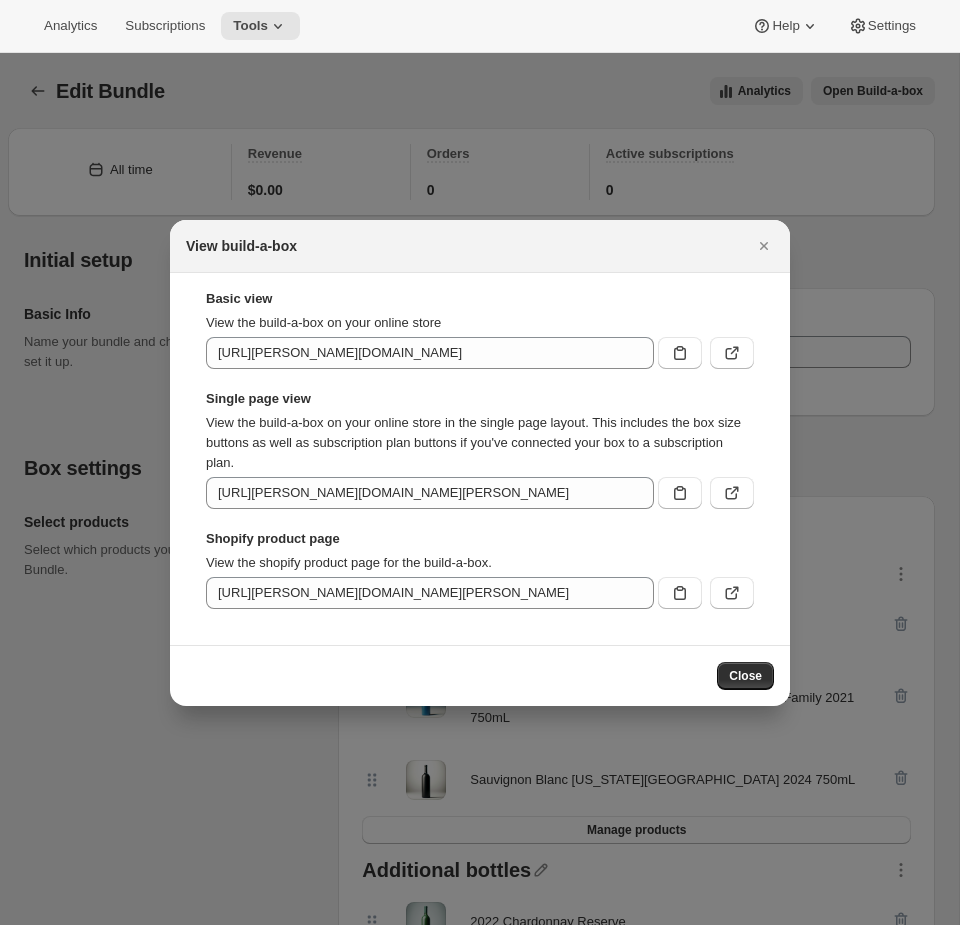 scroll, scrollTop: 0, scrollLeft: 0, axis: both 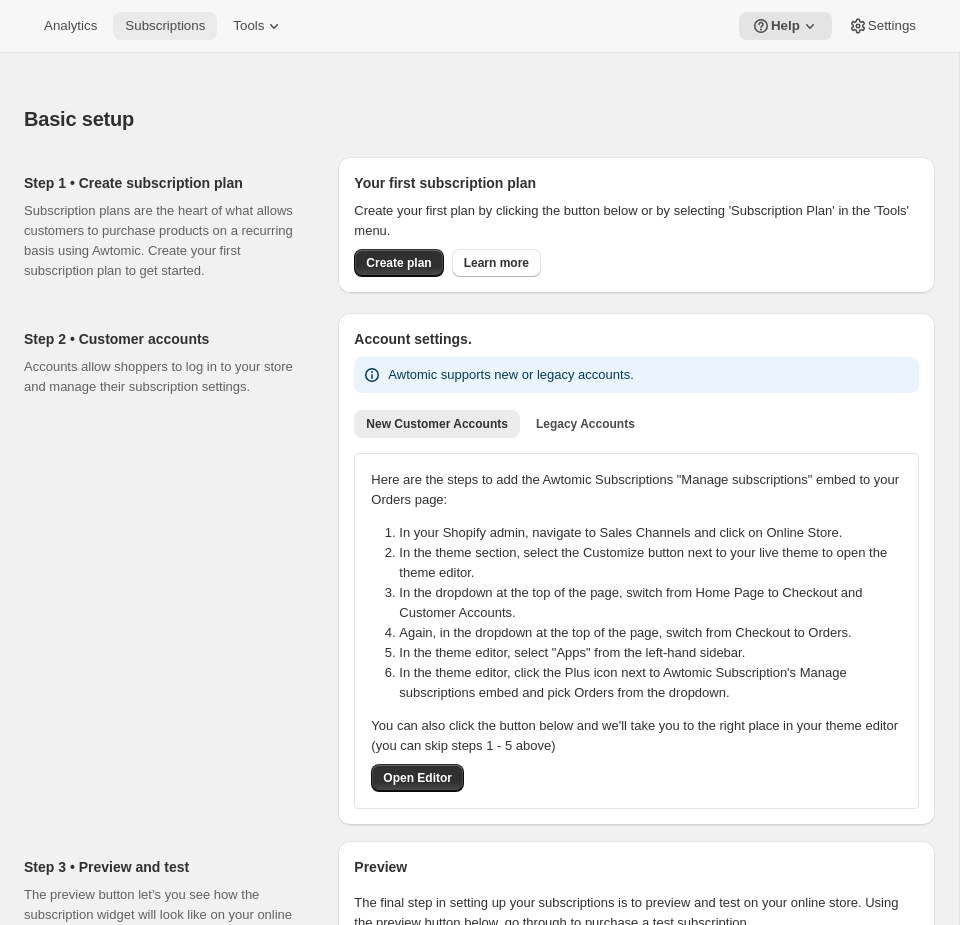 click on "Subscriptions" at bounding box center [165, 26] 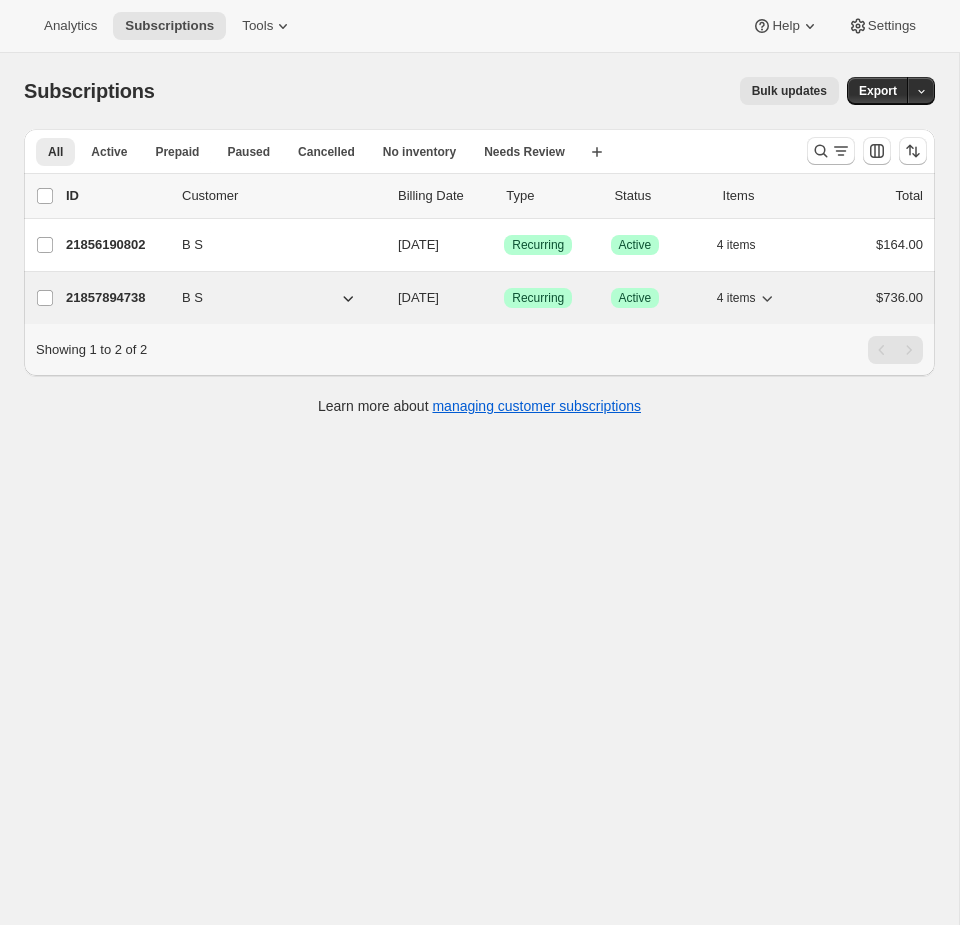 click on "21857894738 B S [DATE] Success Recurring Success Active 4   items $736.00" at bounding box center (494, 298) 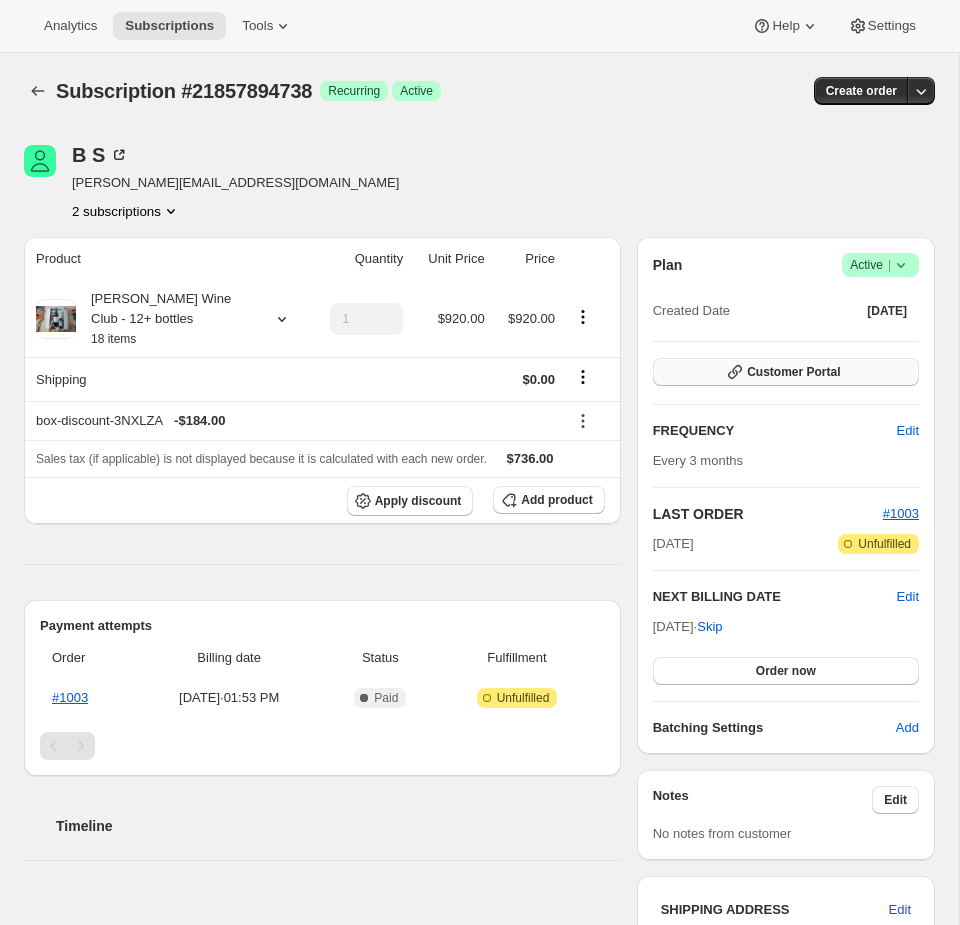 click on "Customer Portal" at bounding box center (786, 372) 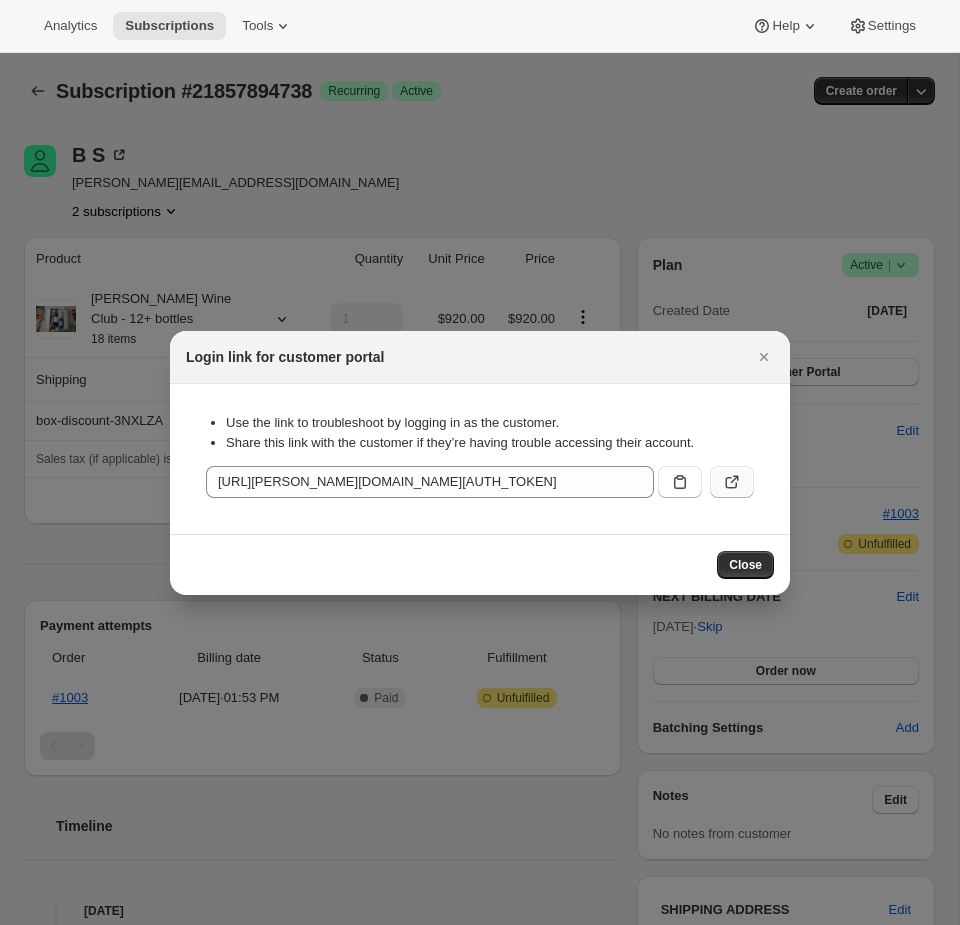 click 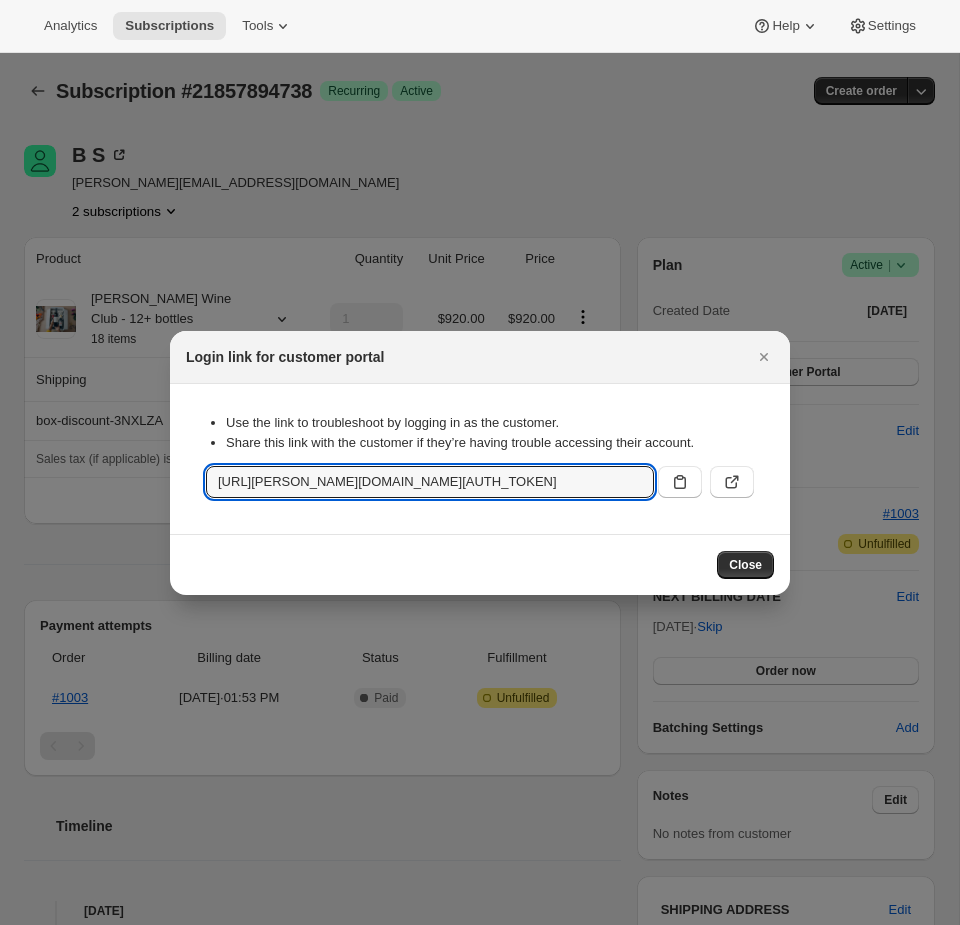 scroll, scrollTop: 0, scrollLeft: 2555, axis: horizontal 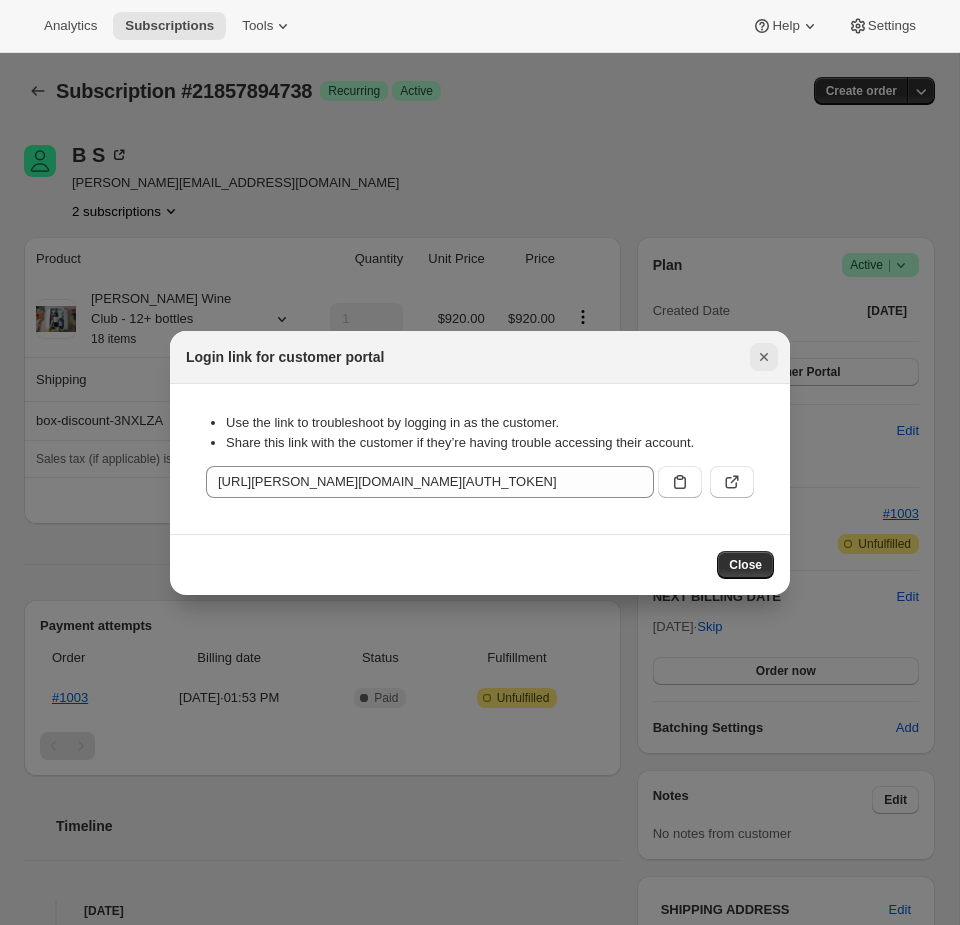 click 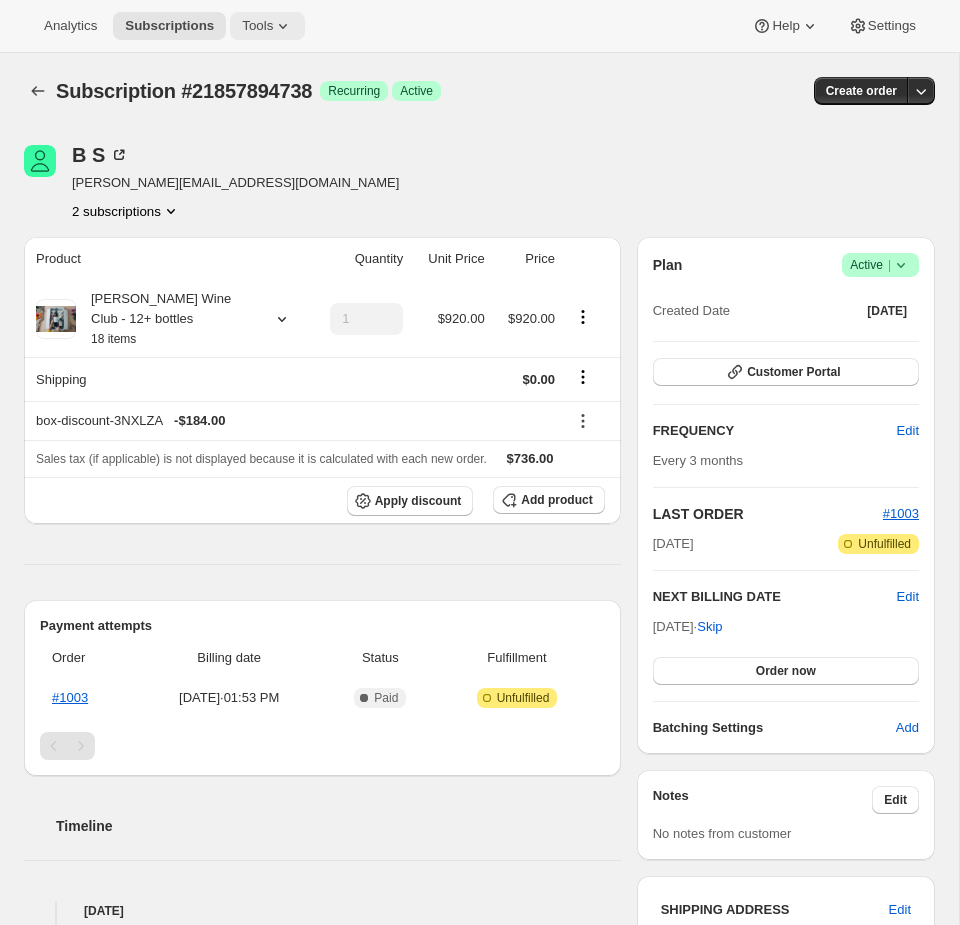 click on "Tools" at bounding box center (267, 26) 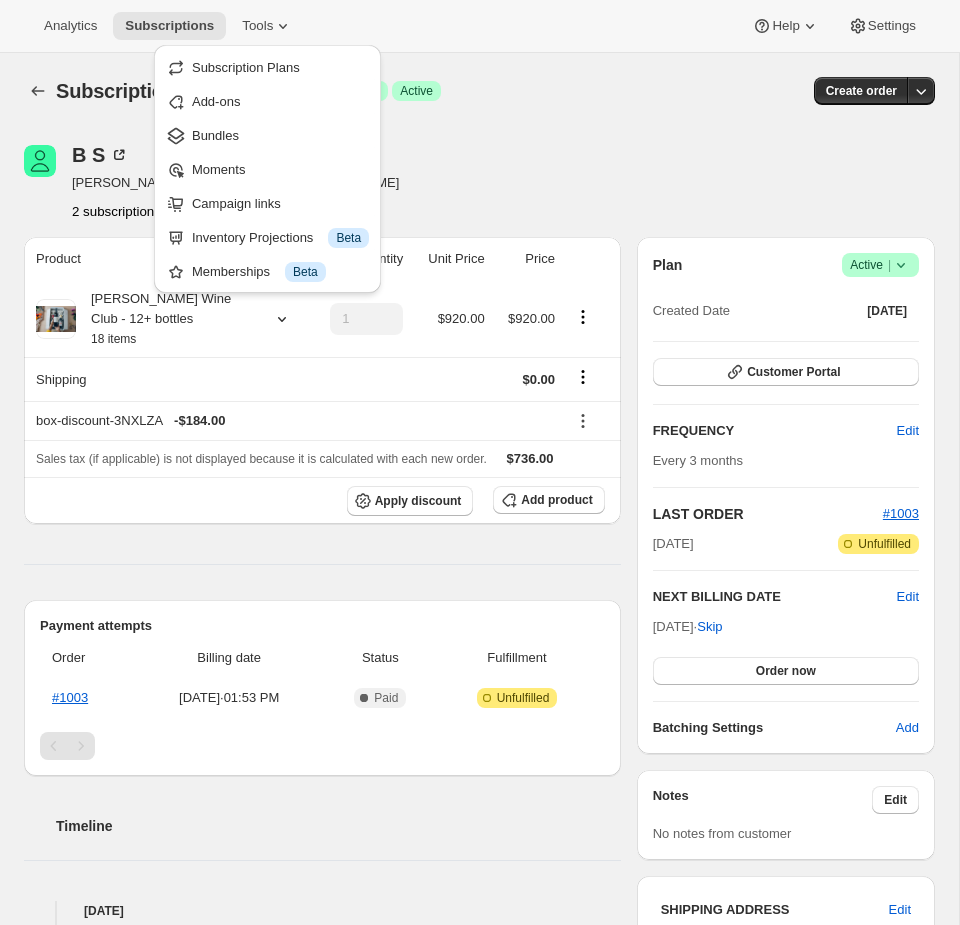 drag, startPoint x: 247, startPoint y: 129, endPoint x: 509, endPoint y: 73, distance: 267.9179 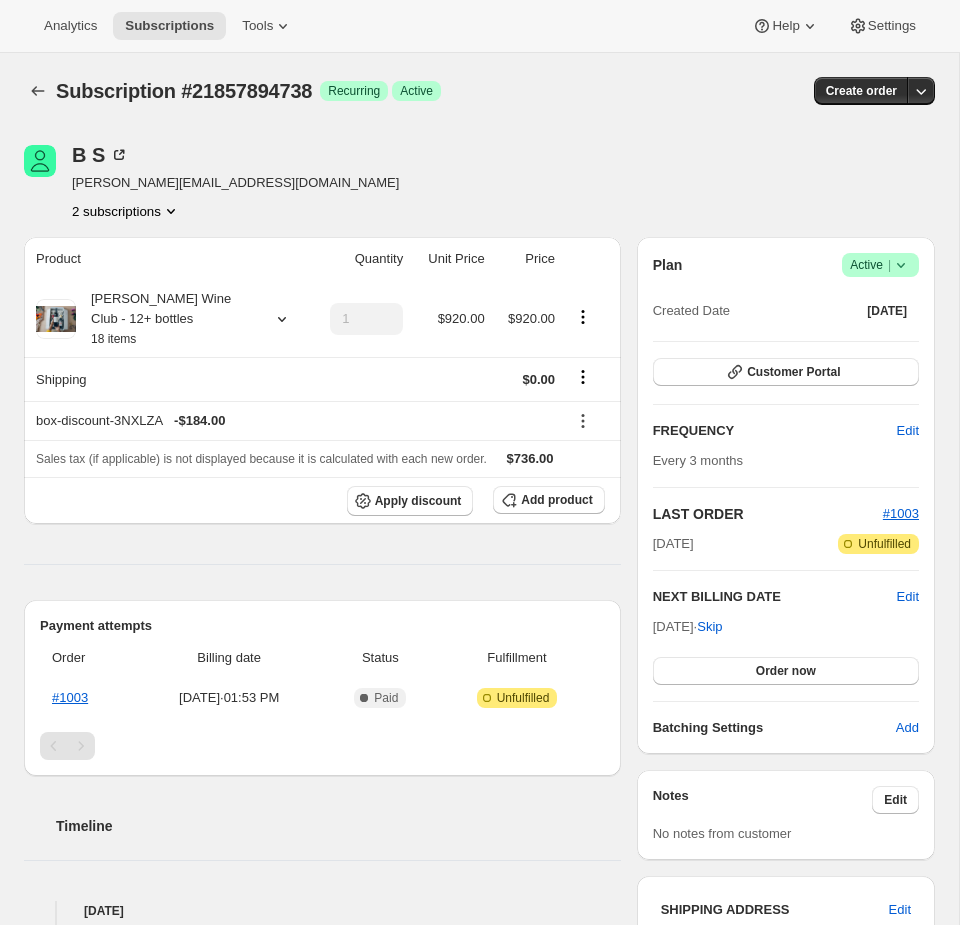click on "Subscription #21857894738. This page is ready Subscription #21857894738 Success Recurring Success Active Create order" at bounding box center (479, 91) 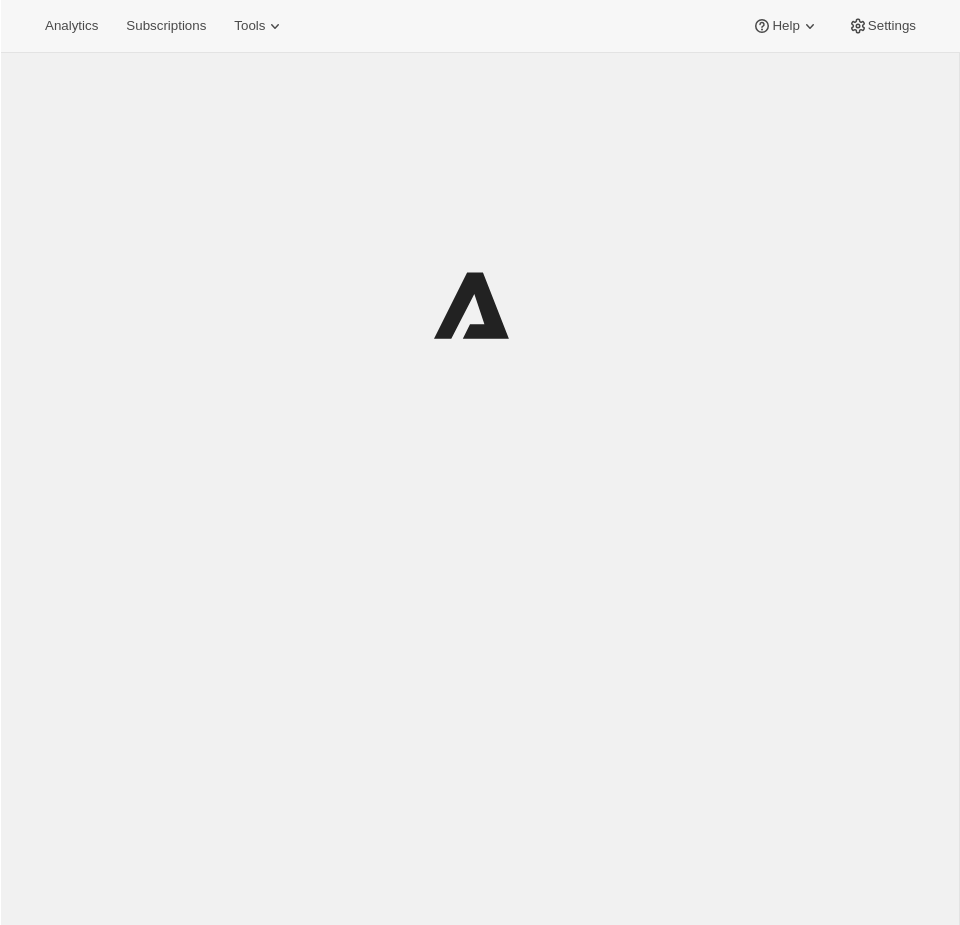 scroll, scrollTop: 0, scrollLeft: 0, axis: both 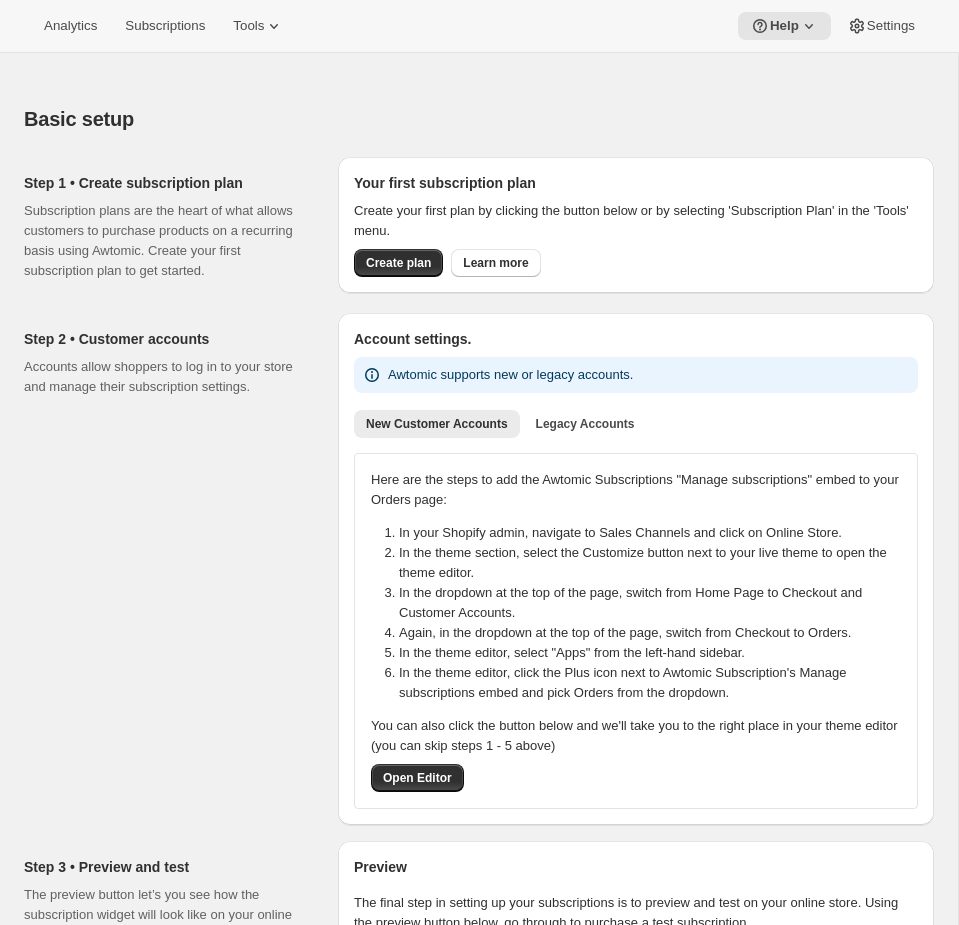 click on "Analytics Subscriptions Tools Help Settings" at bounding box center [479, 26] 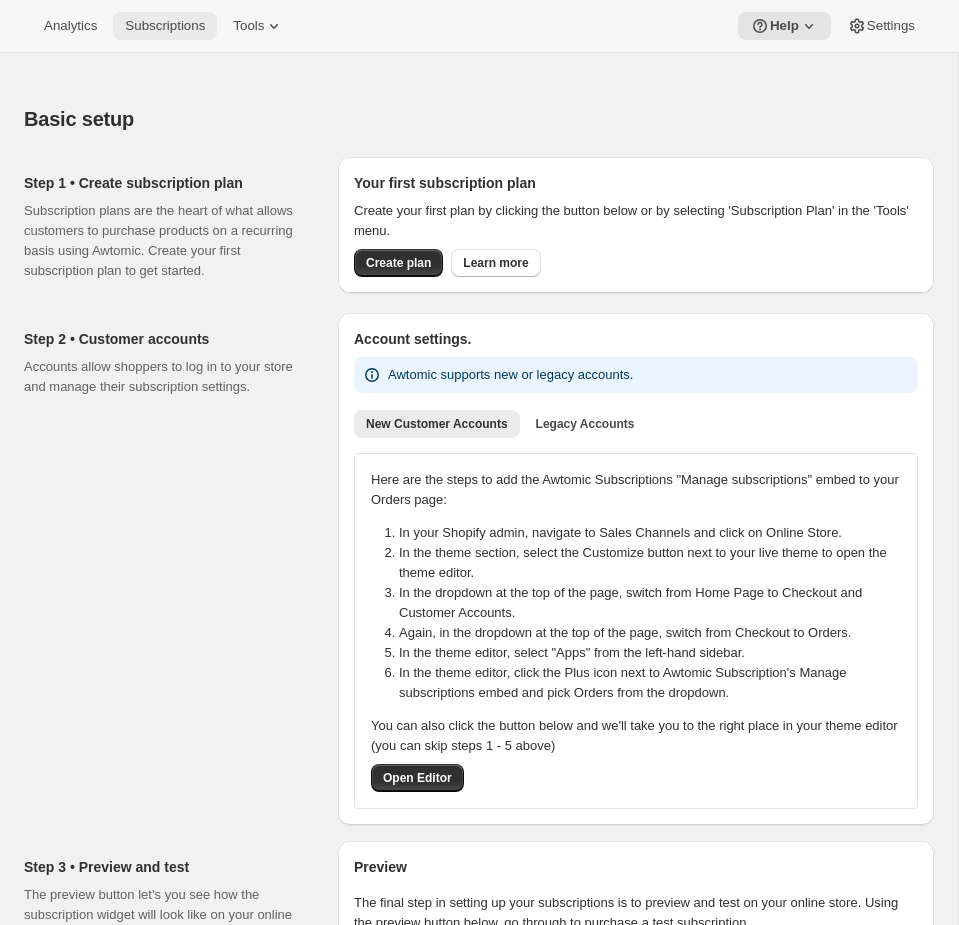 click on "Subscriptions" at bounding box center [165, 26] 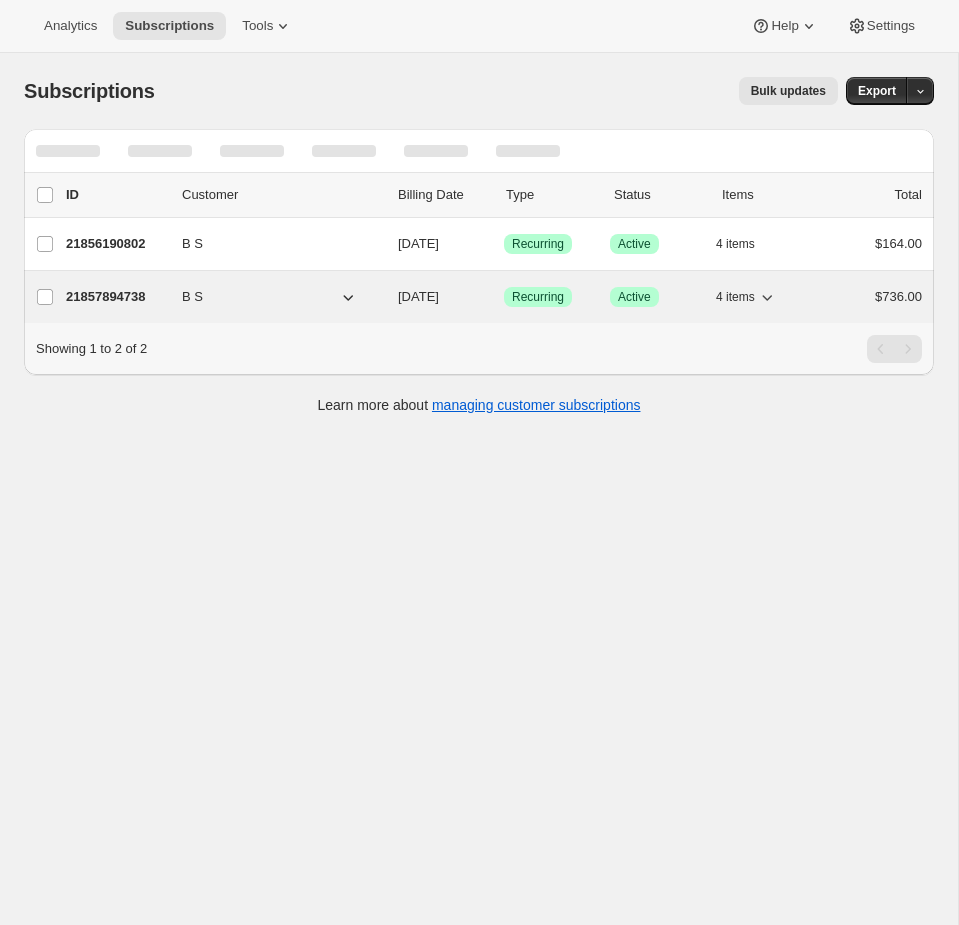 click on "4   items" at bounding box center [735, 297] 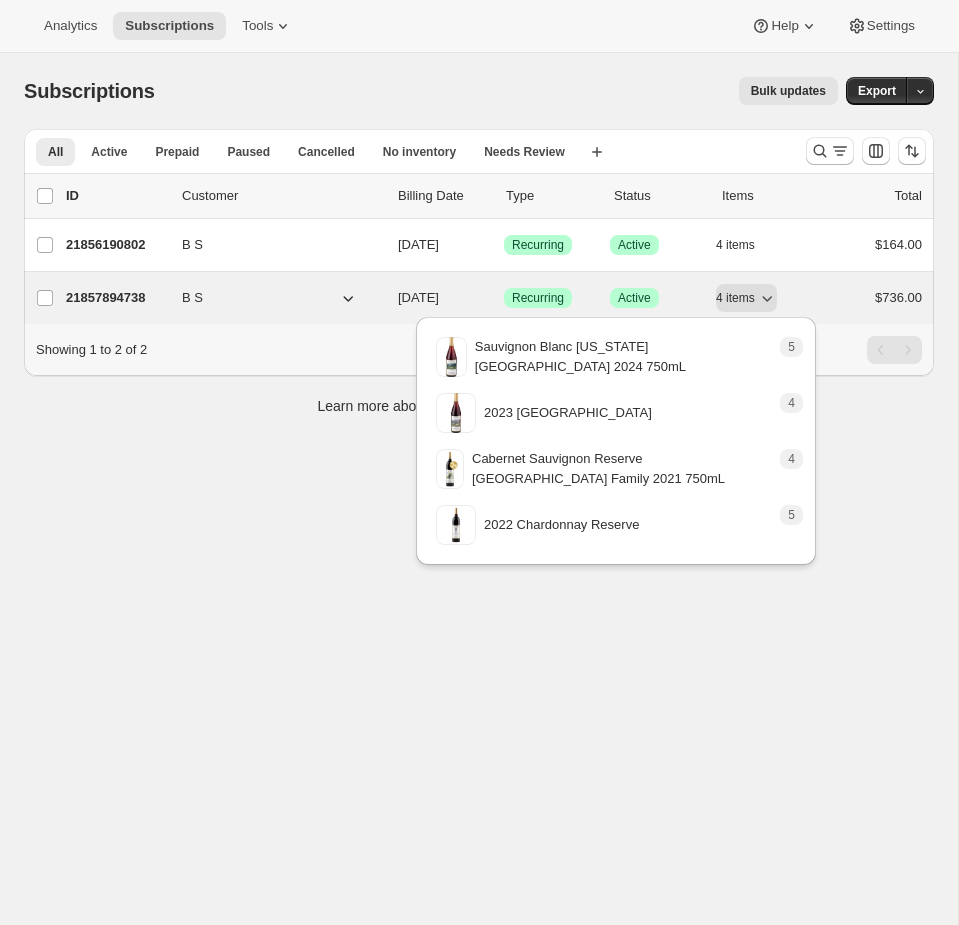 click on "21857894738 B S [DATE] Success Recurring Success Active 4   items $736.00" at bounding box center [494, 298] 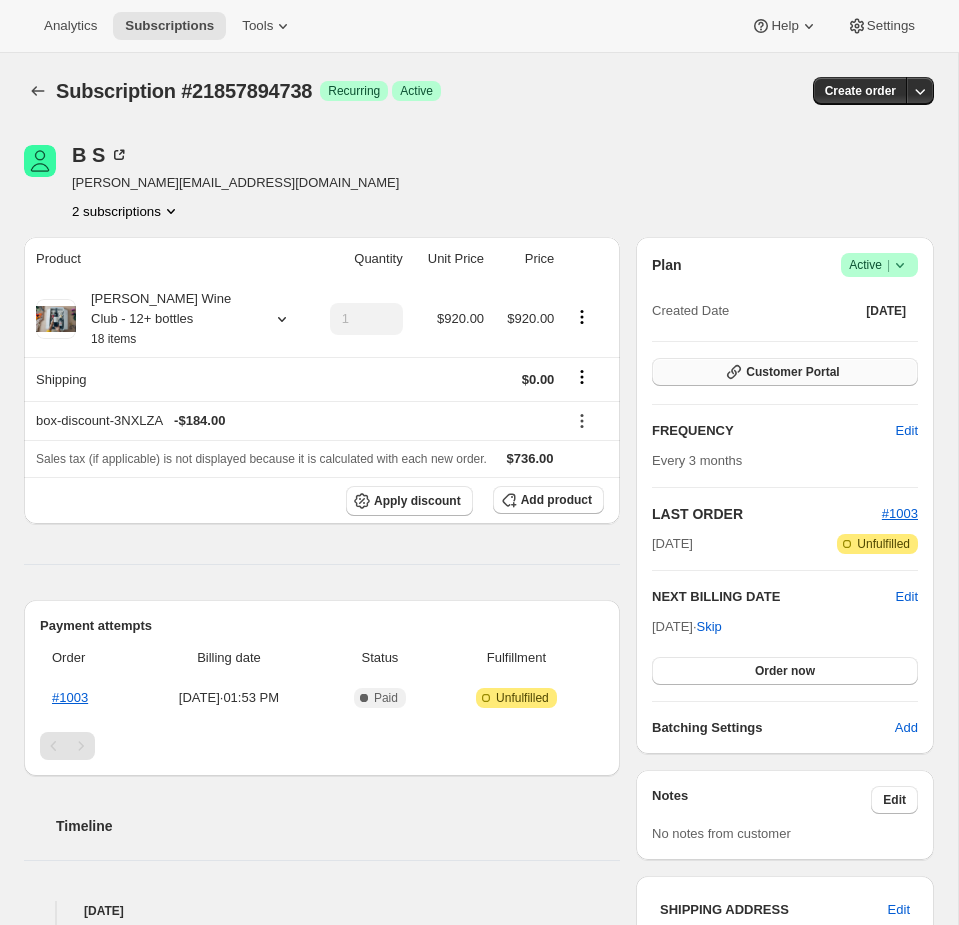 click on "Customer Portal" at bounding box center (792, 372) 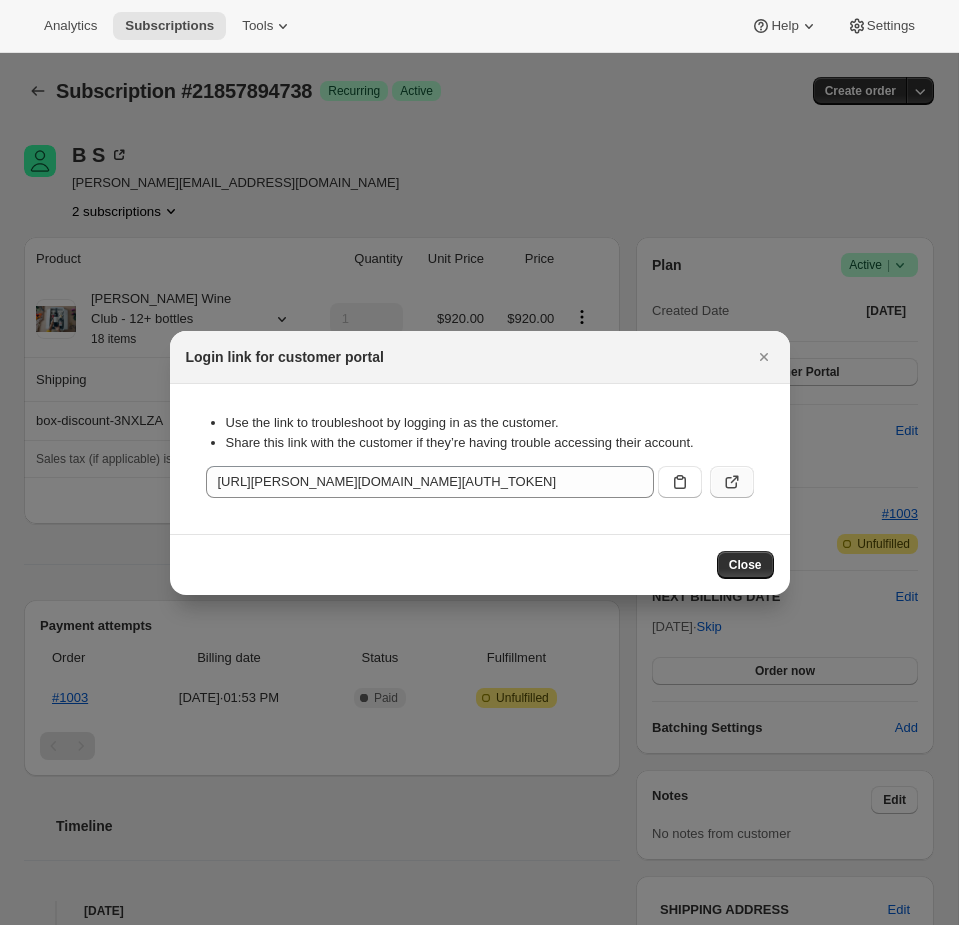 click 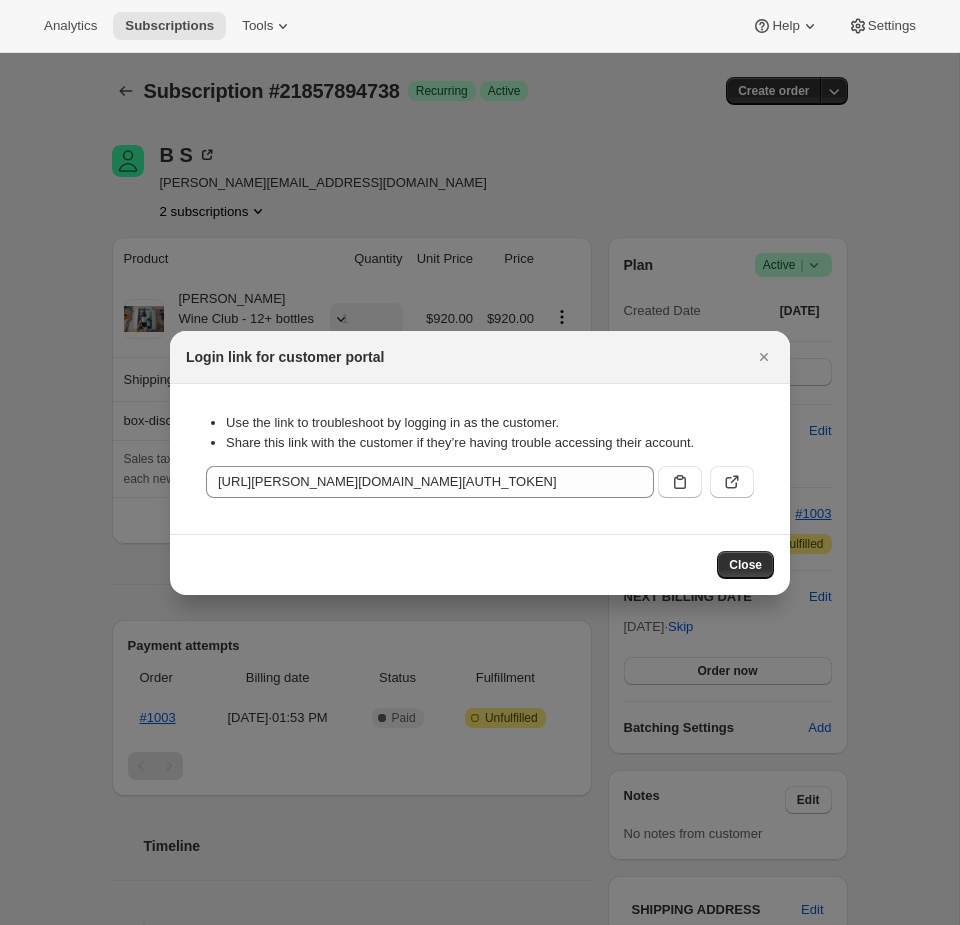 click at bounding box center [480, 462] 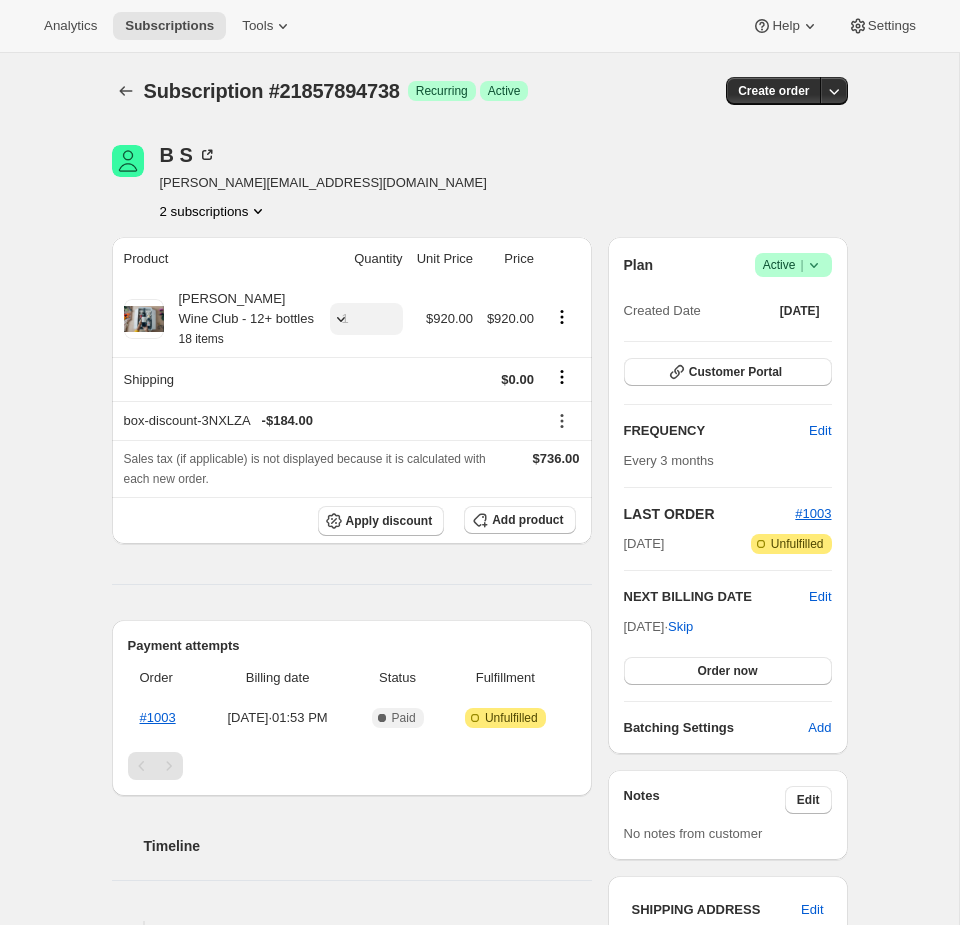click on "Analytics Subscriptions Tools Help Settings" at bounding box center (480, 26) 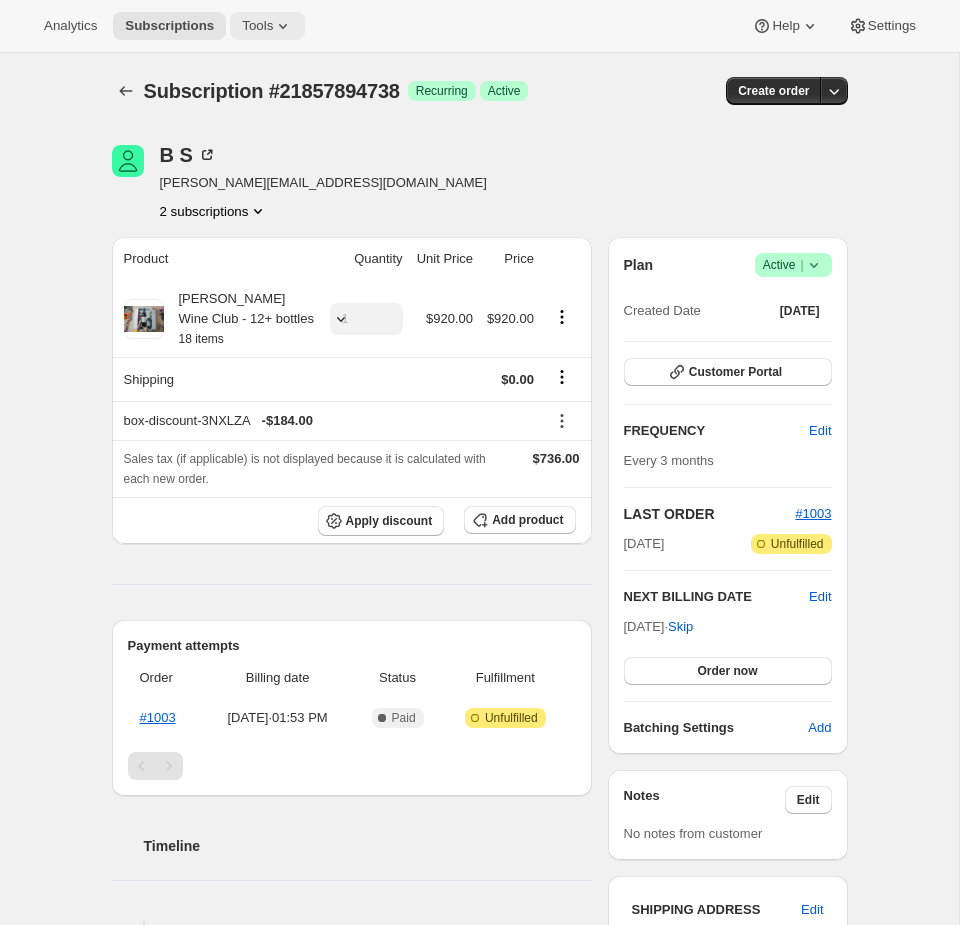 click on "Tools" at bounding box center (257, 26) 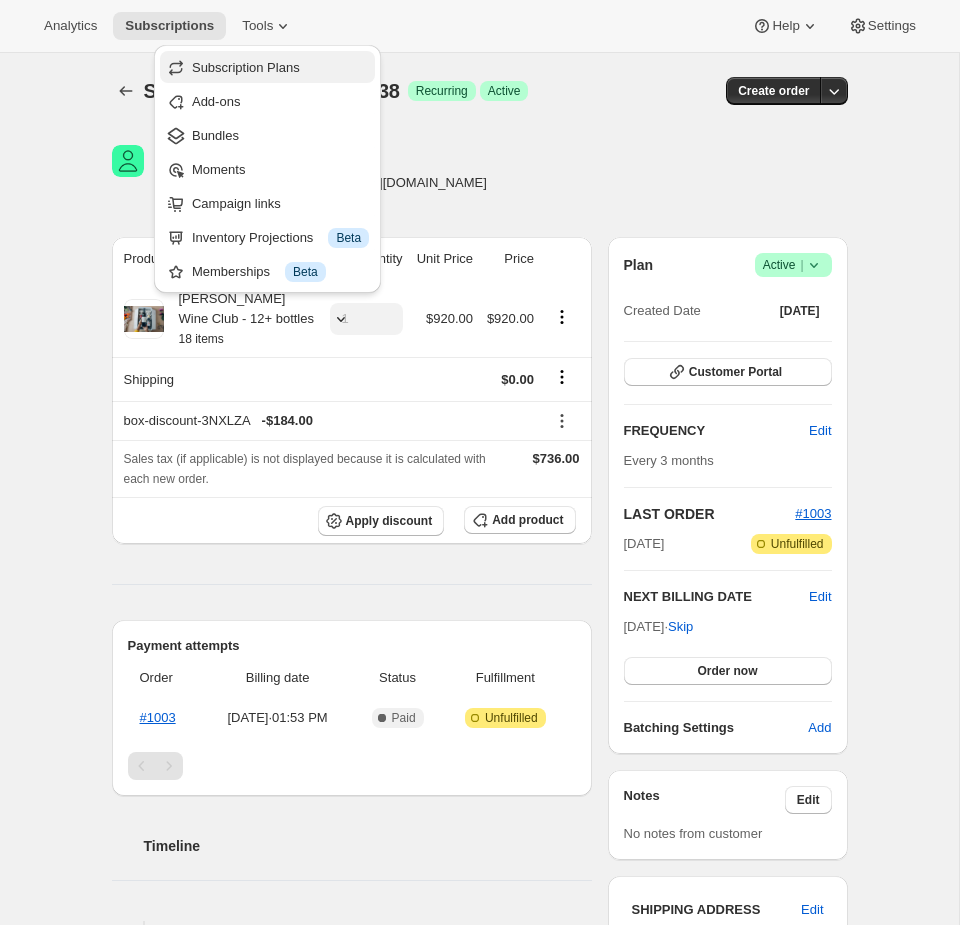 click on "Subscription Plans" at bounding box center [246, 67] 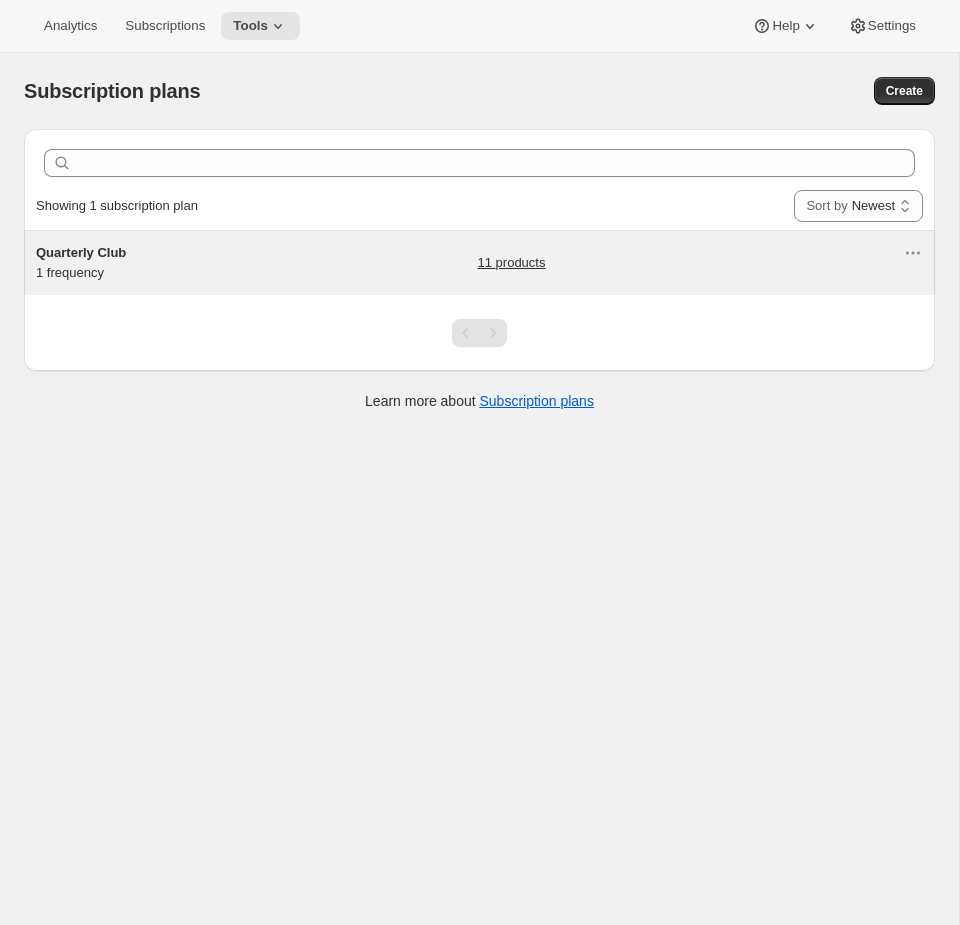 click on "Quarterly Club 1 frequency 11   products" at bounding box center [469, 263] 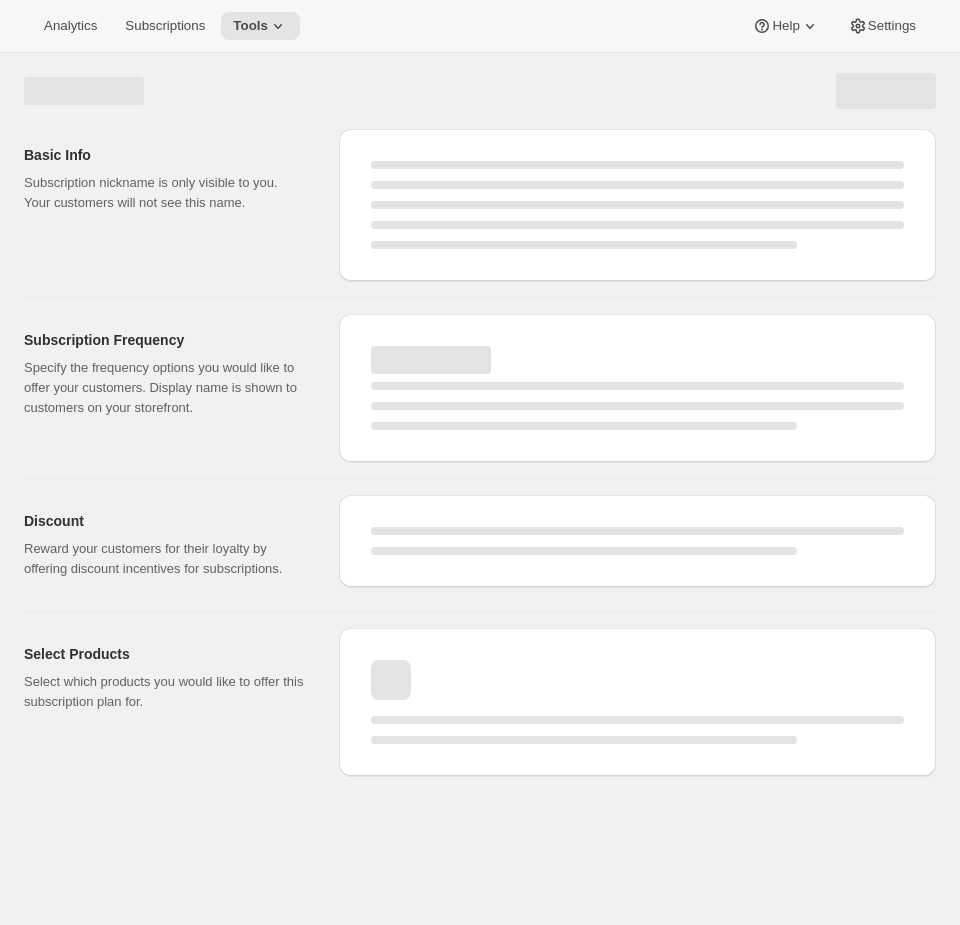 select on "WEEK" 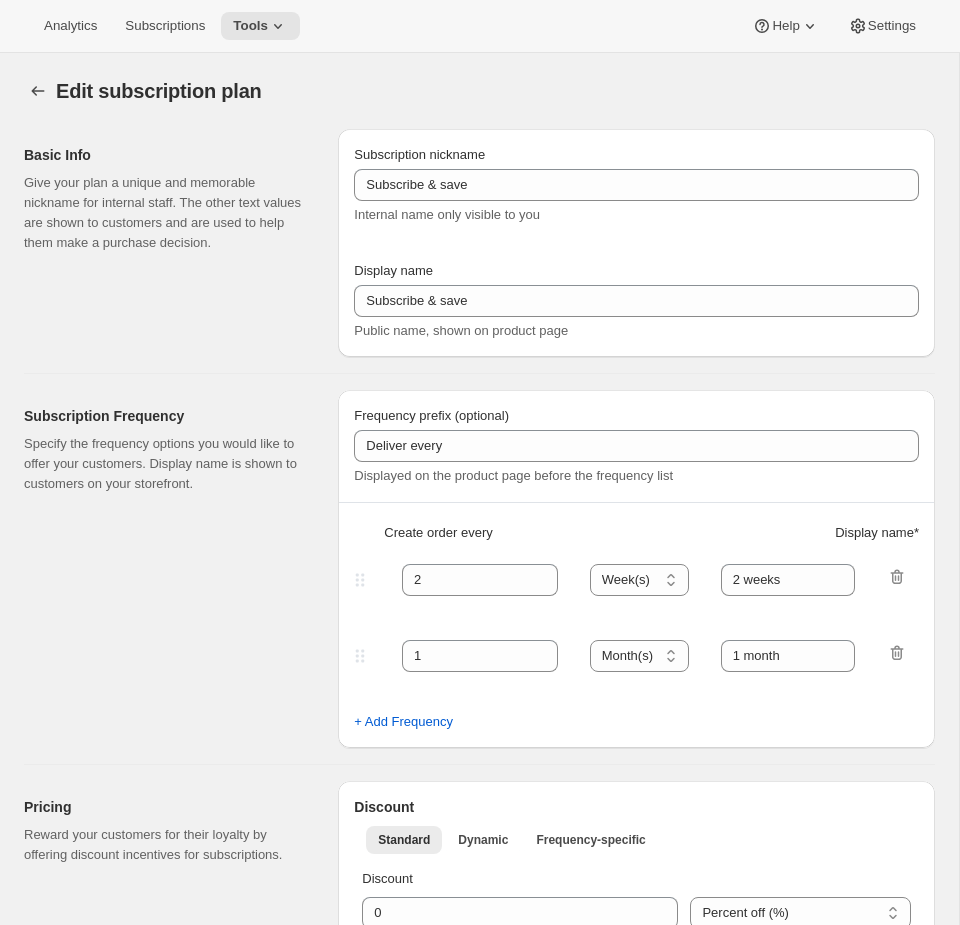 type on "Quarterly Club" 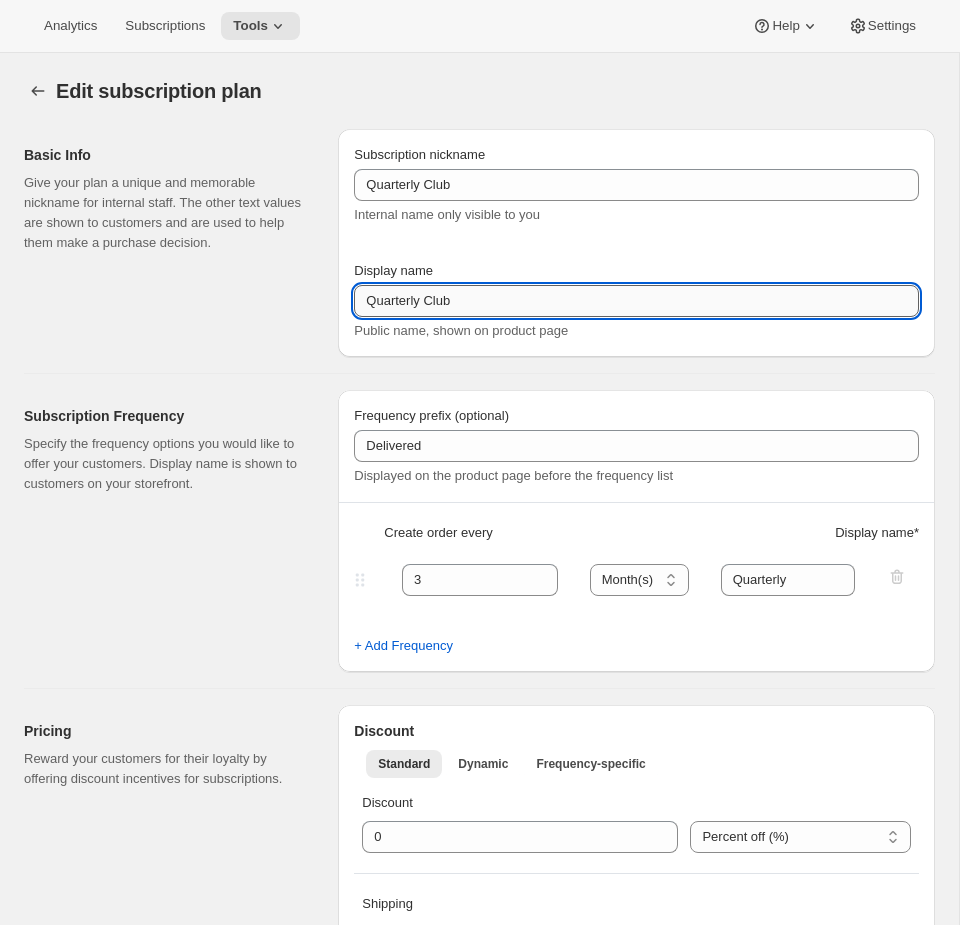 click on "Quarterly Club" at bounding box center [636, 301] 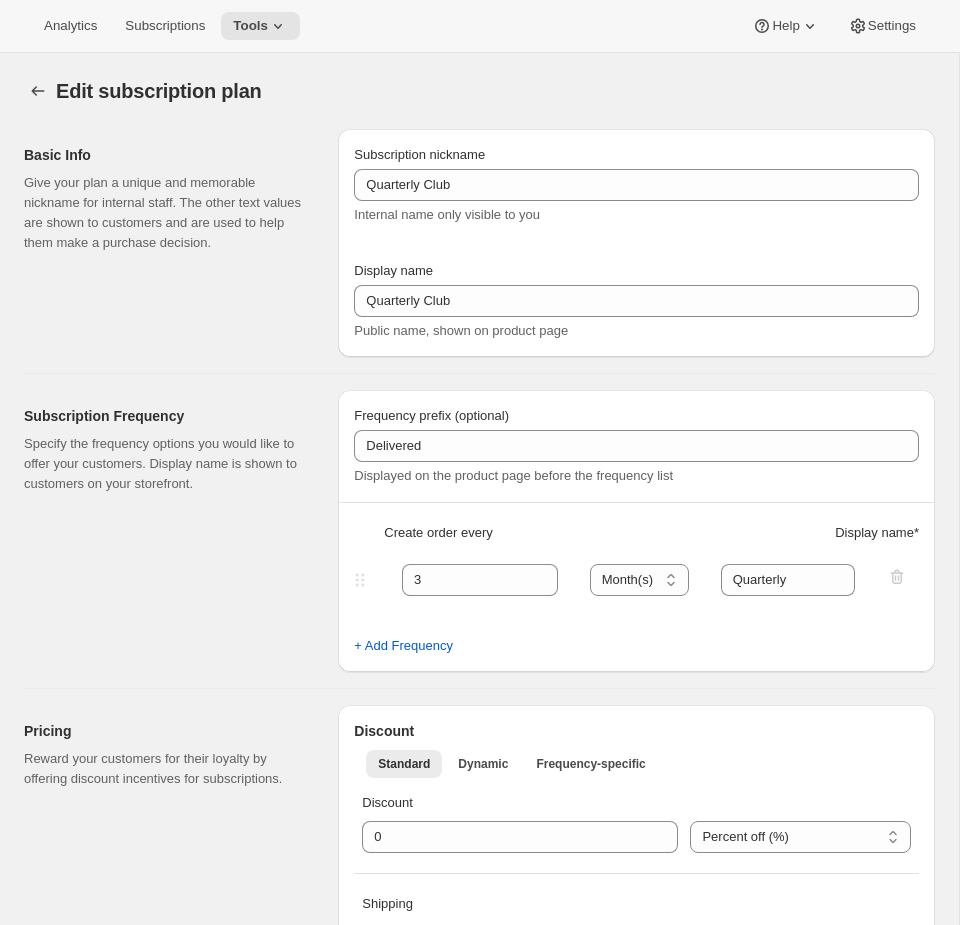 click on "Analytics Subscriptions Tools Help Settings" at bounding box center (480, 26) 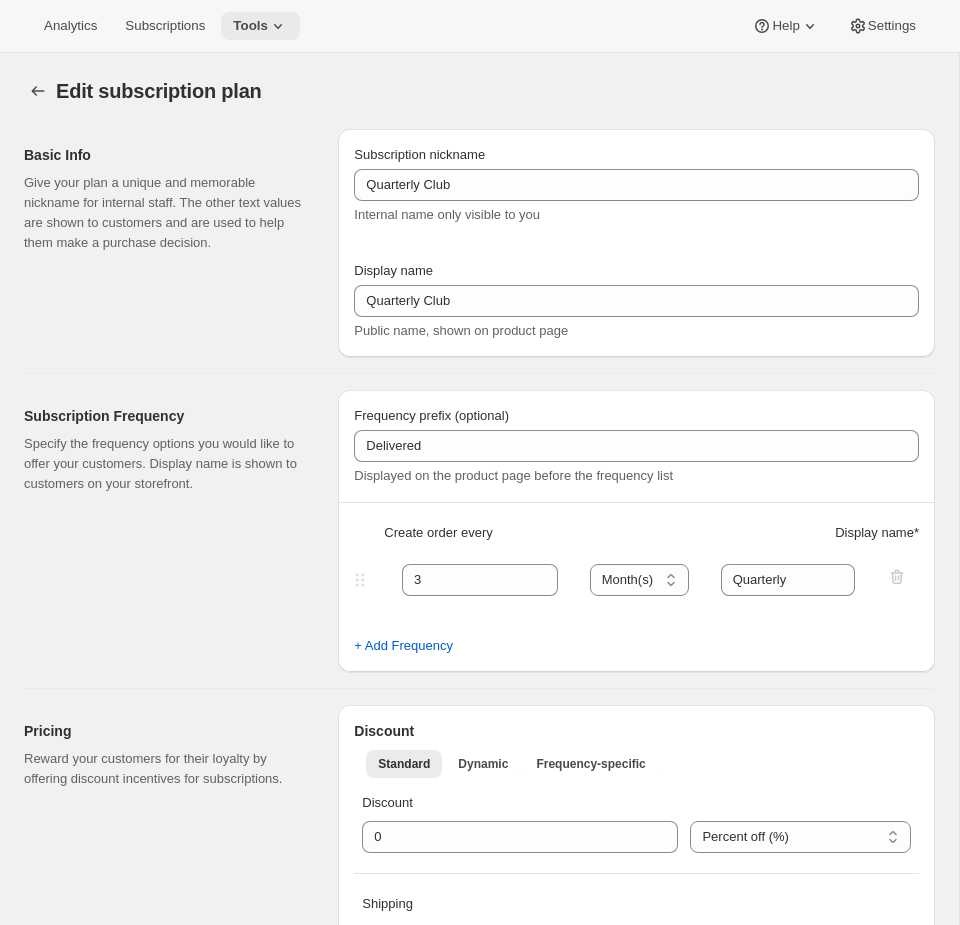 click on "Tools" at bounding box center (250, 26) 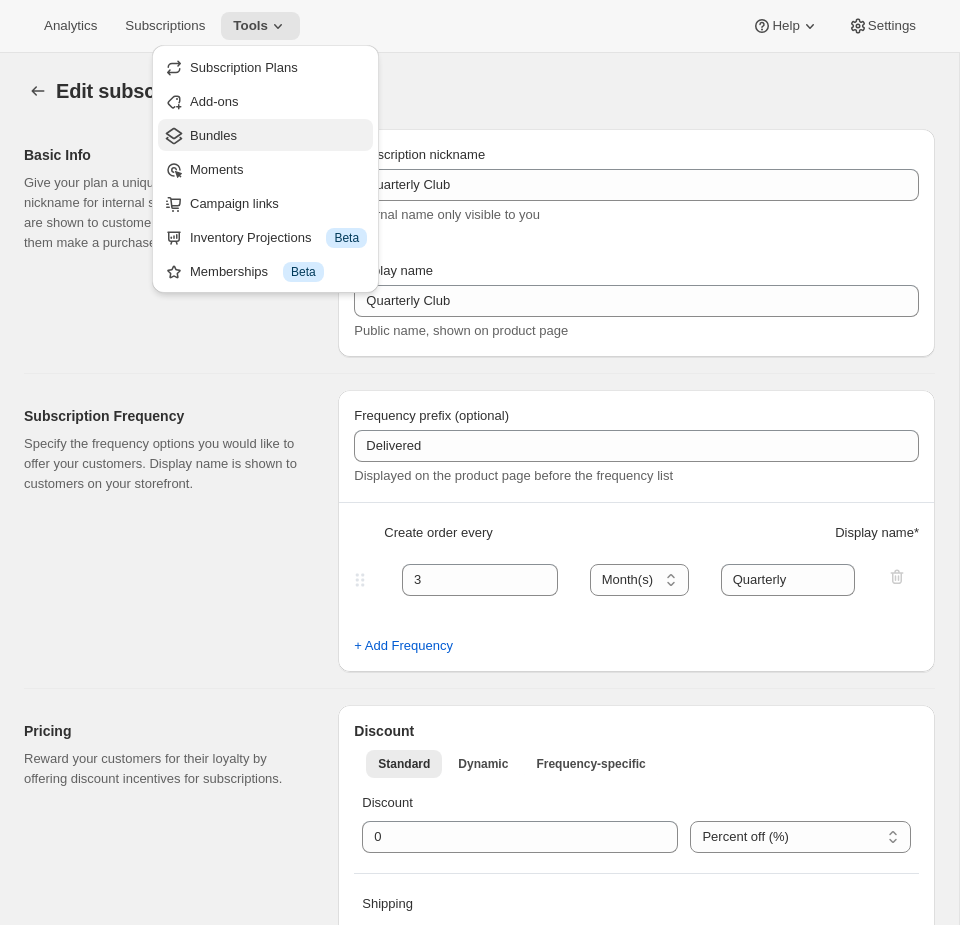 click on "Bundles" at bounding box center (278, 136) 